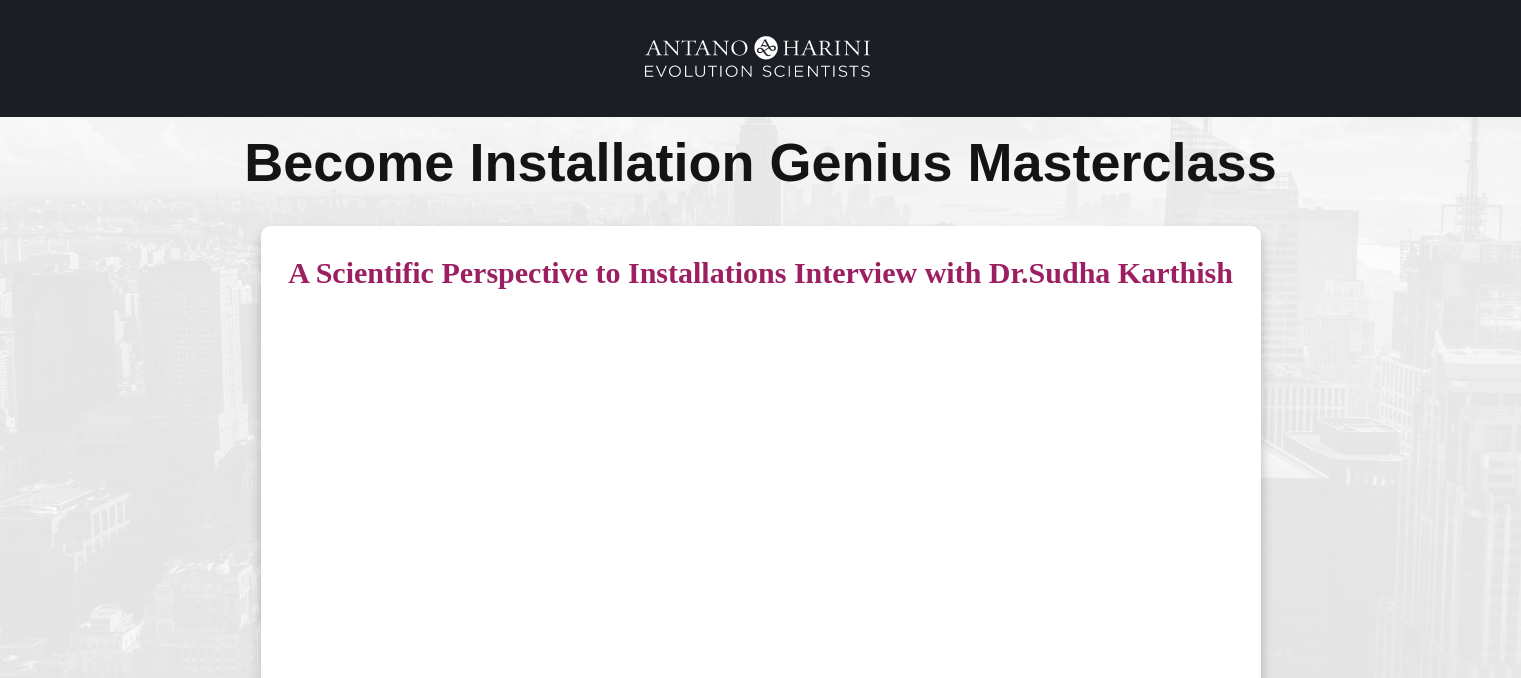 scroll, scrollTop: 0, scrollLeft: 0, axis: both 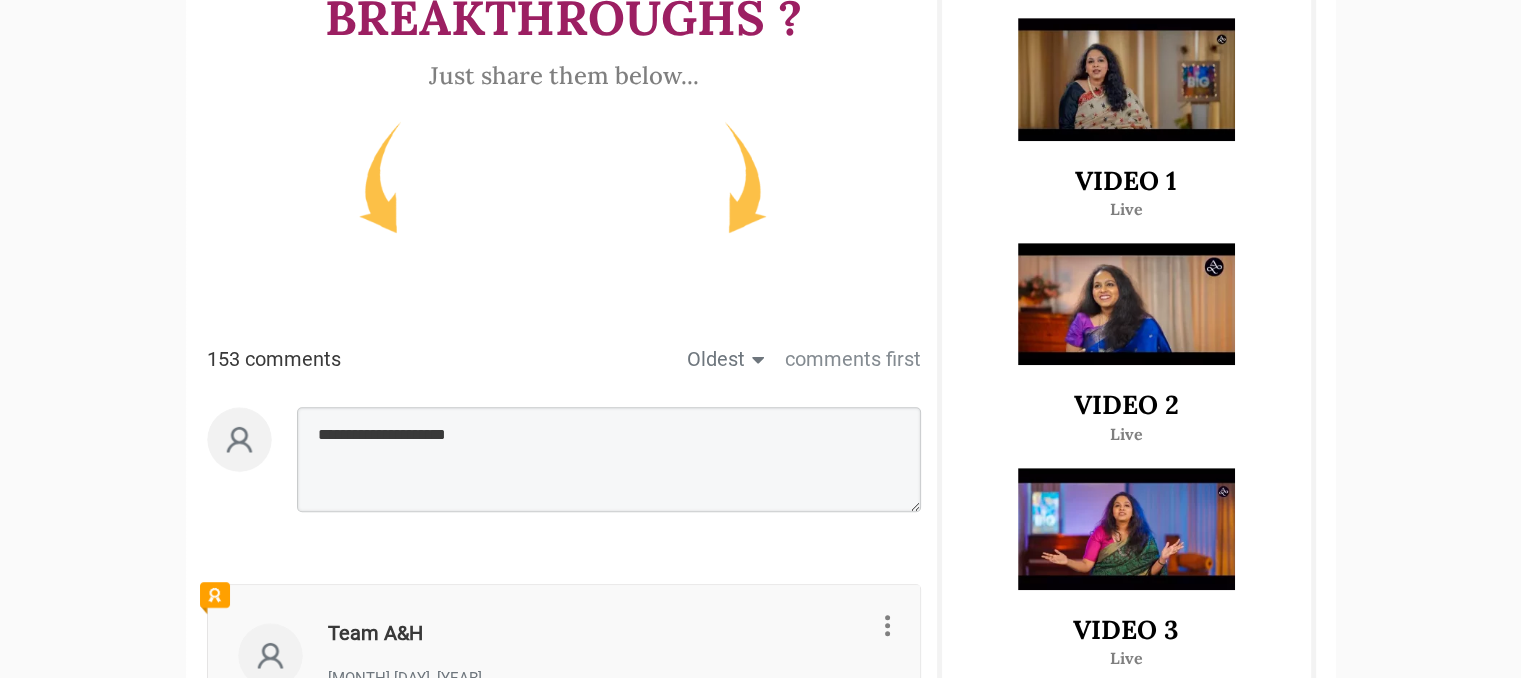 click at bounding box center (1126, 304) 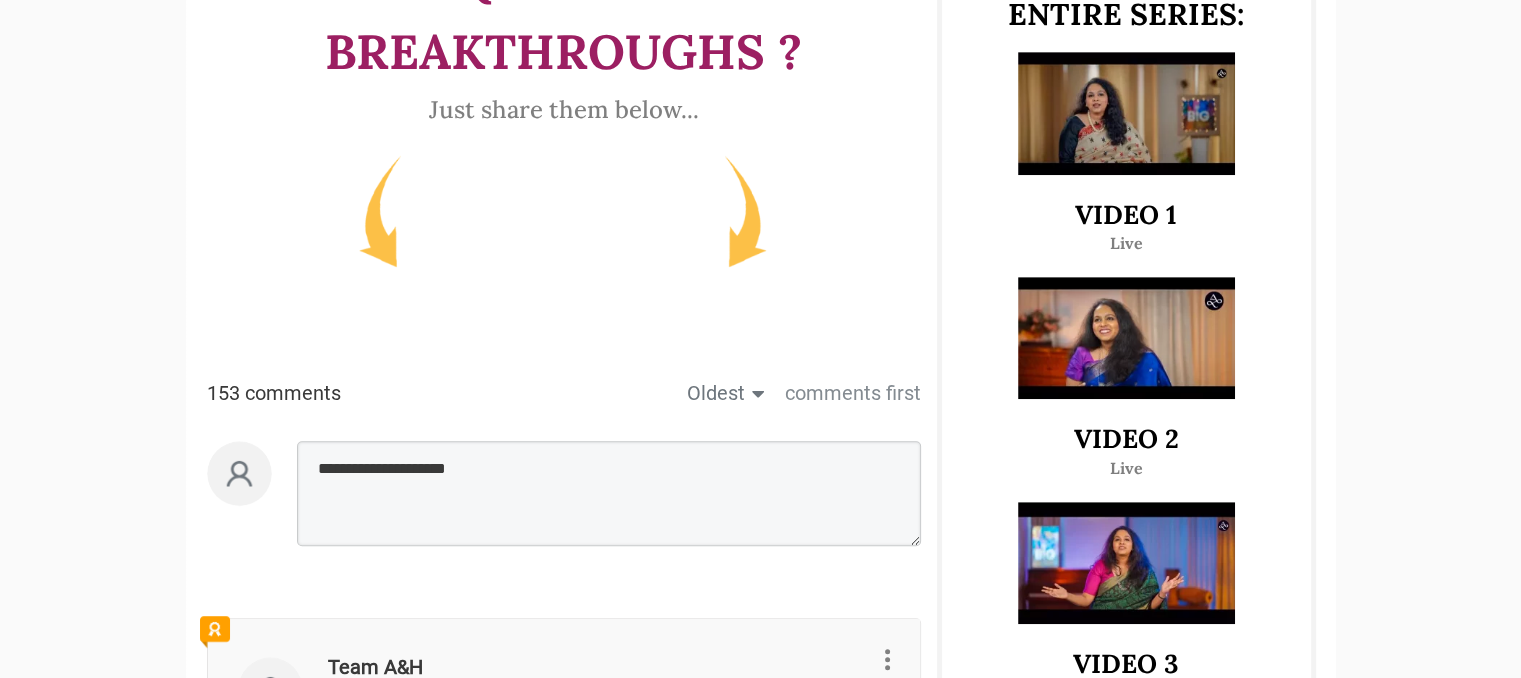 scroll, scrollTop: 1068, scrollLeft: 0, axis: vertical 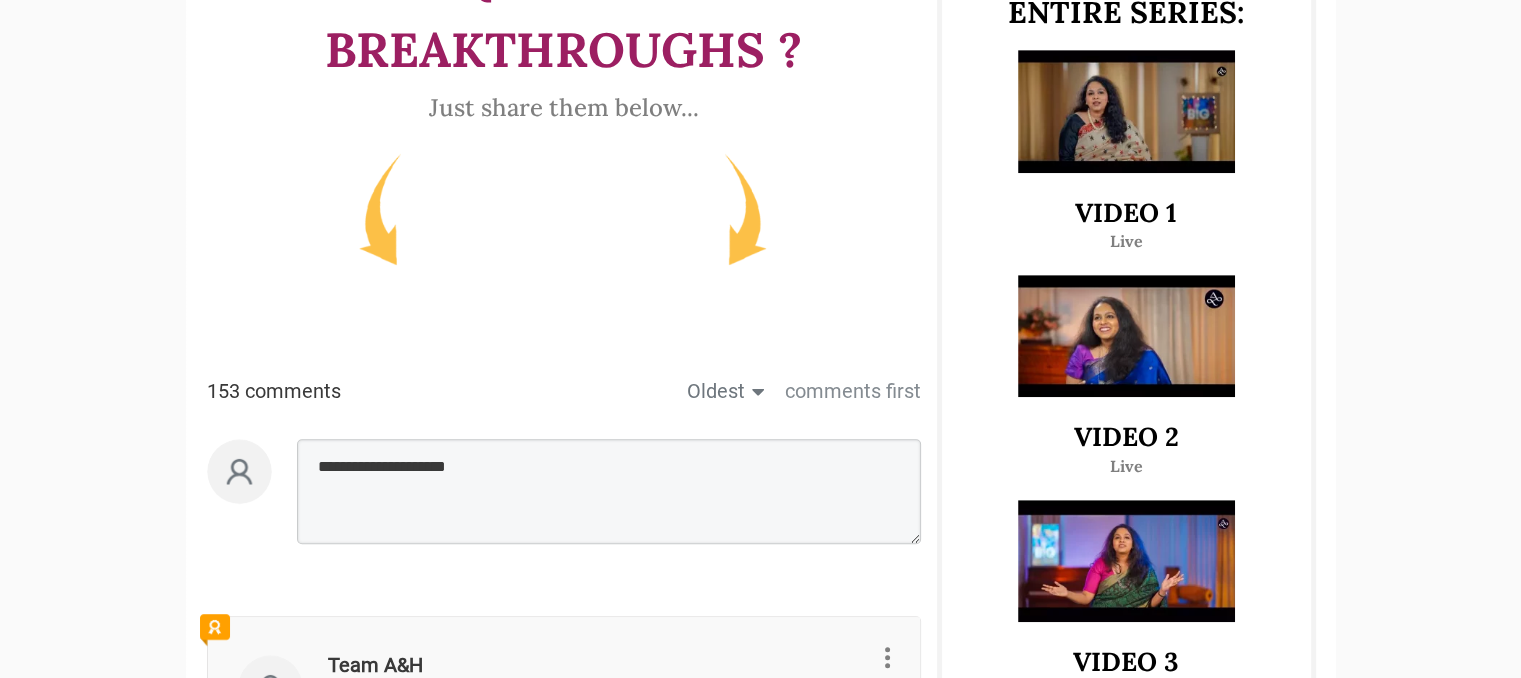click at bounding box center (1126, 111) 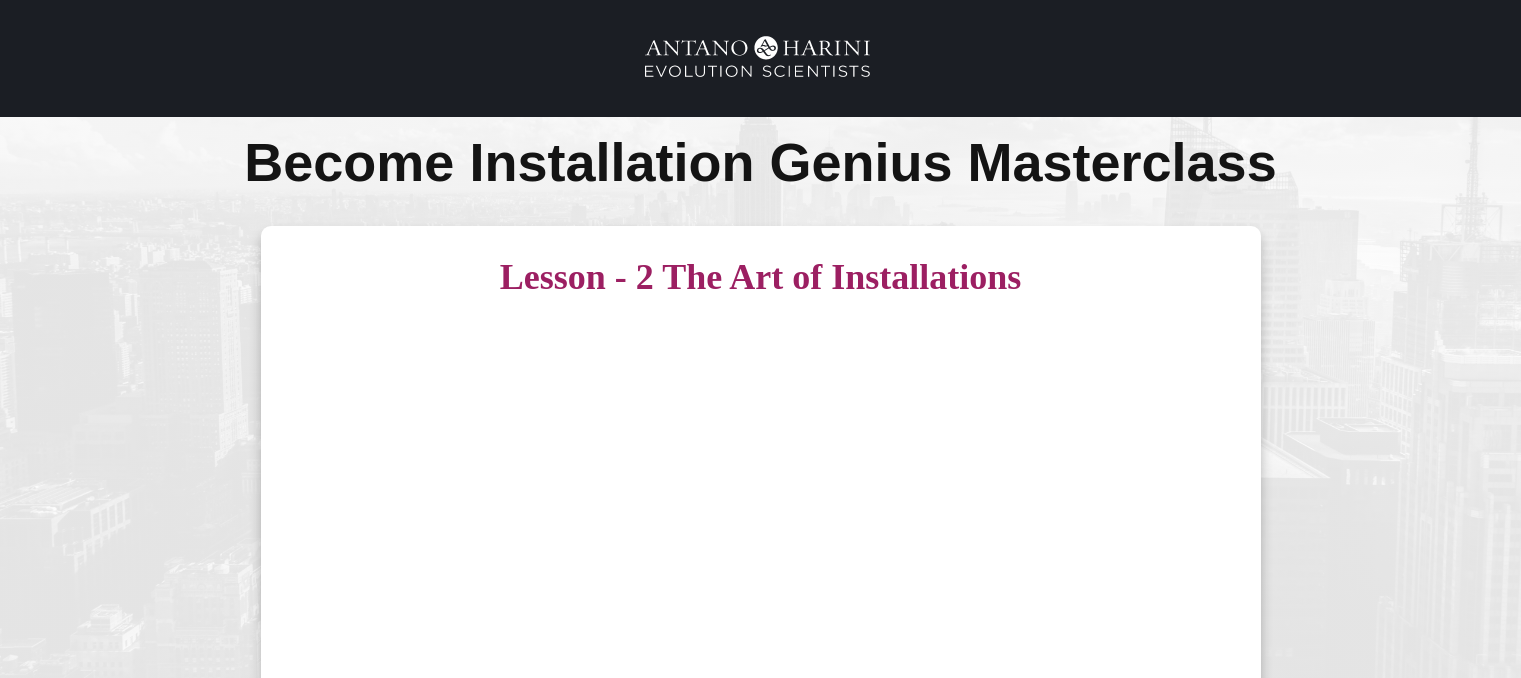 scroll, scrollTop: 0, scrollLeft: 0, axis: both 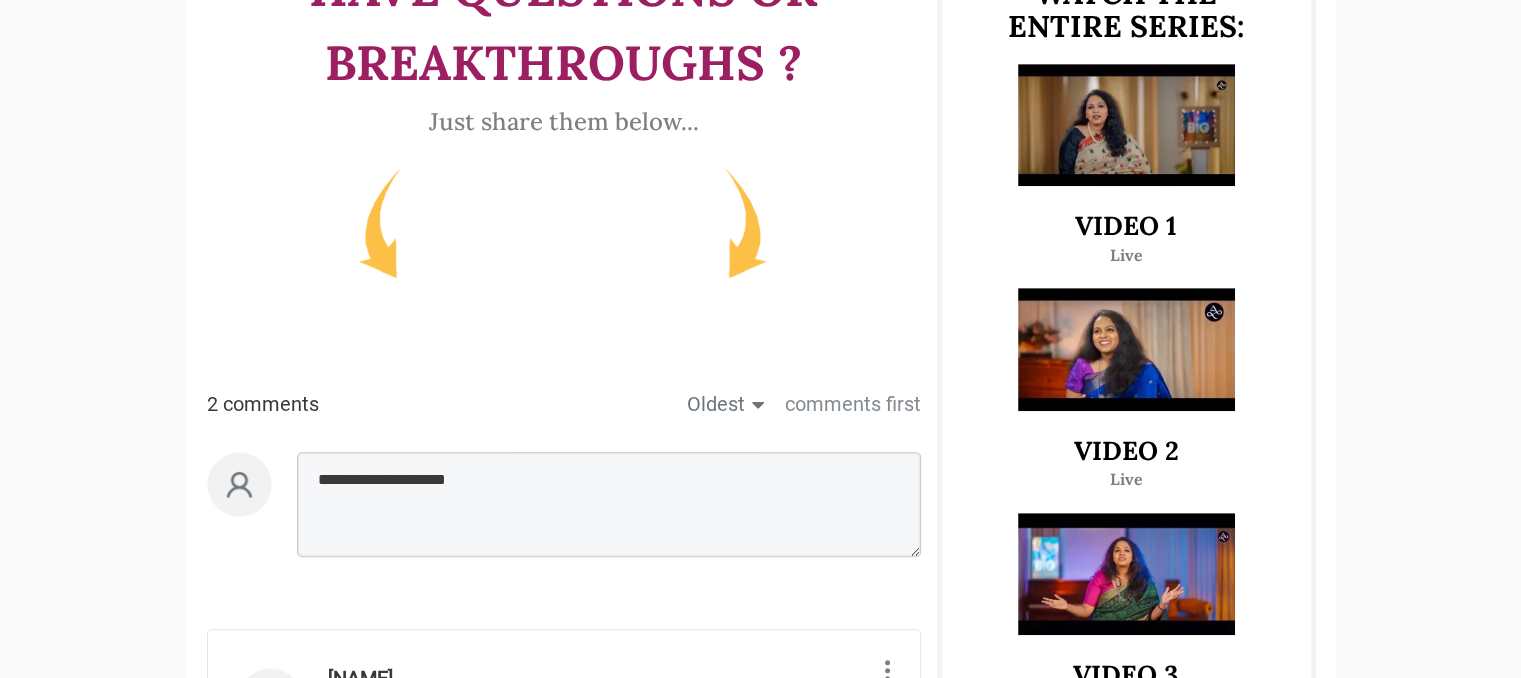 click at bounding box center [1126, 349] 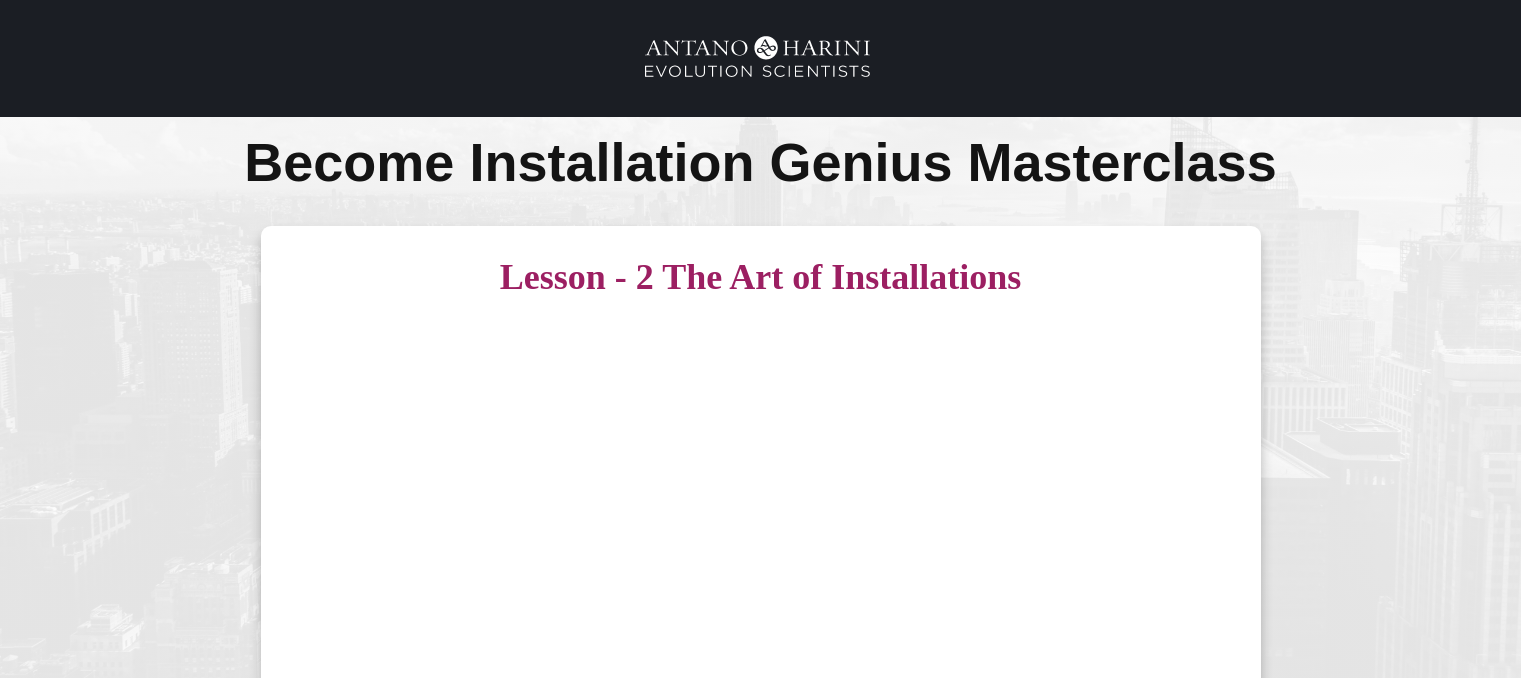 scroll, scrollTop: 80, scrollLeft: 0, axis: vertical 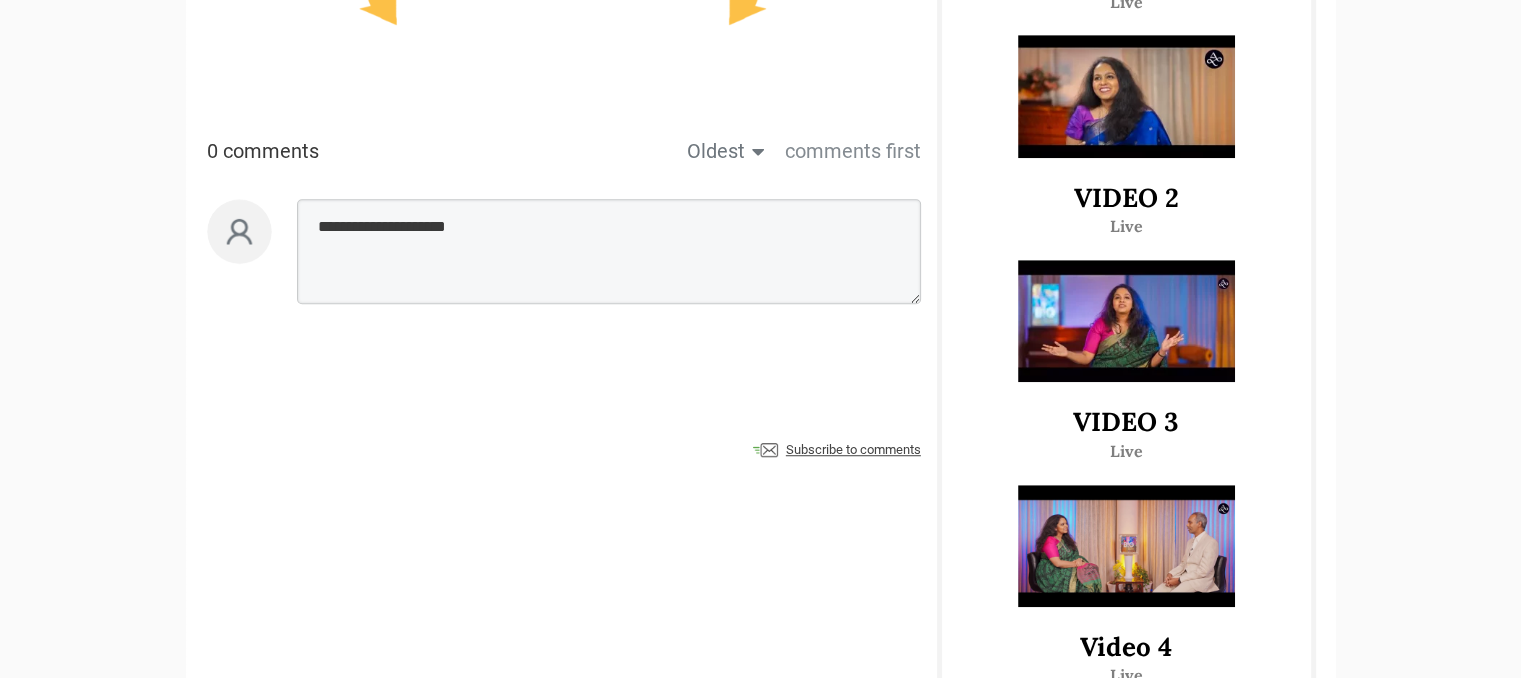 click at bounding box center [1126, 321] 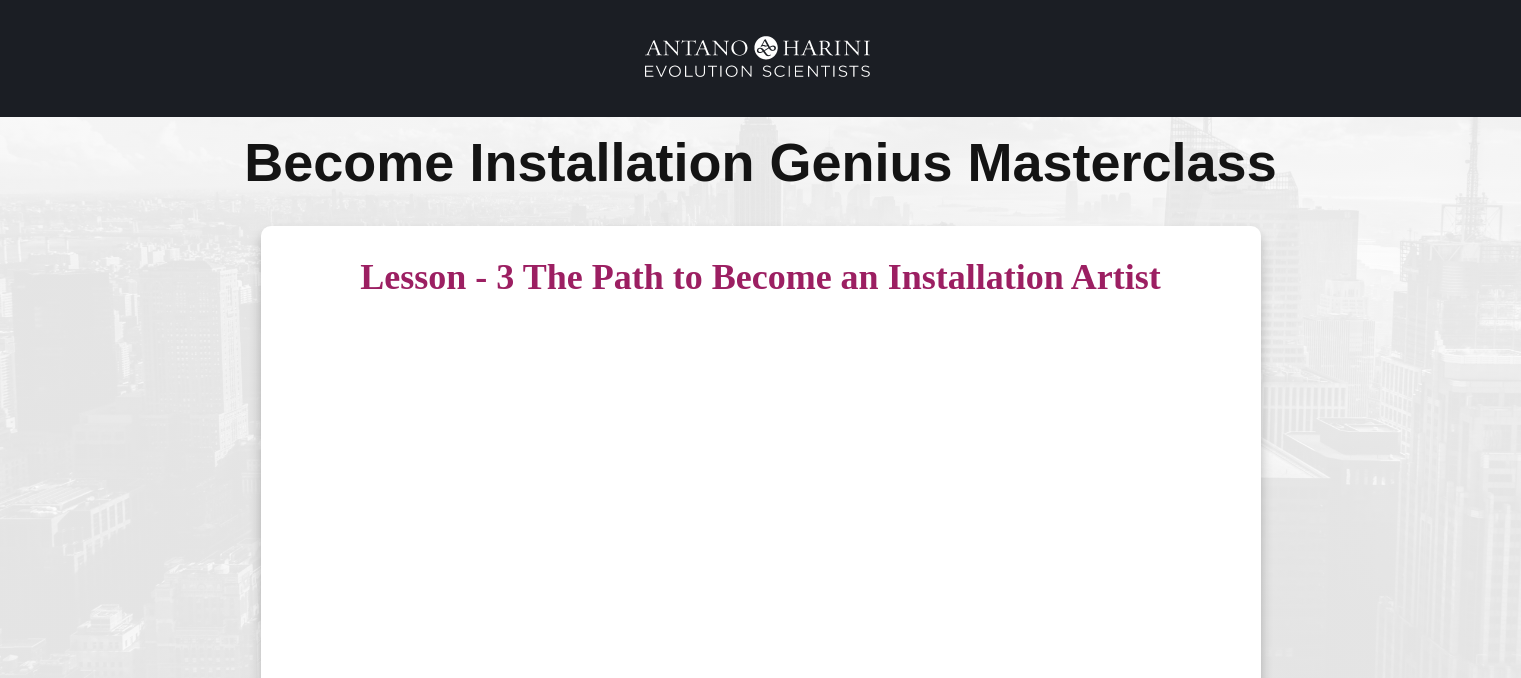 scroll, scrollTop: 0, scrollLeft: 0, axis: both 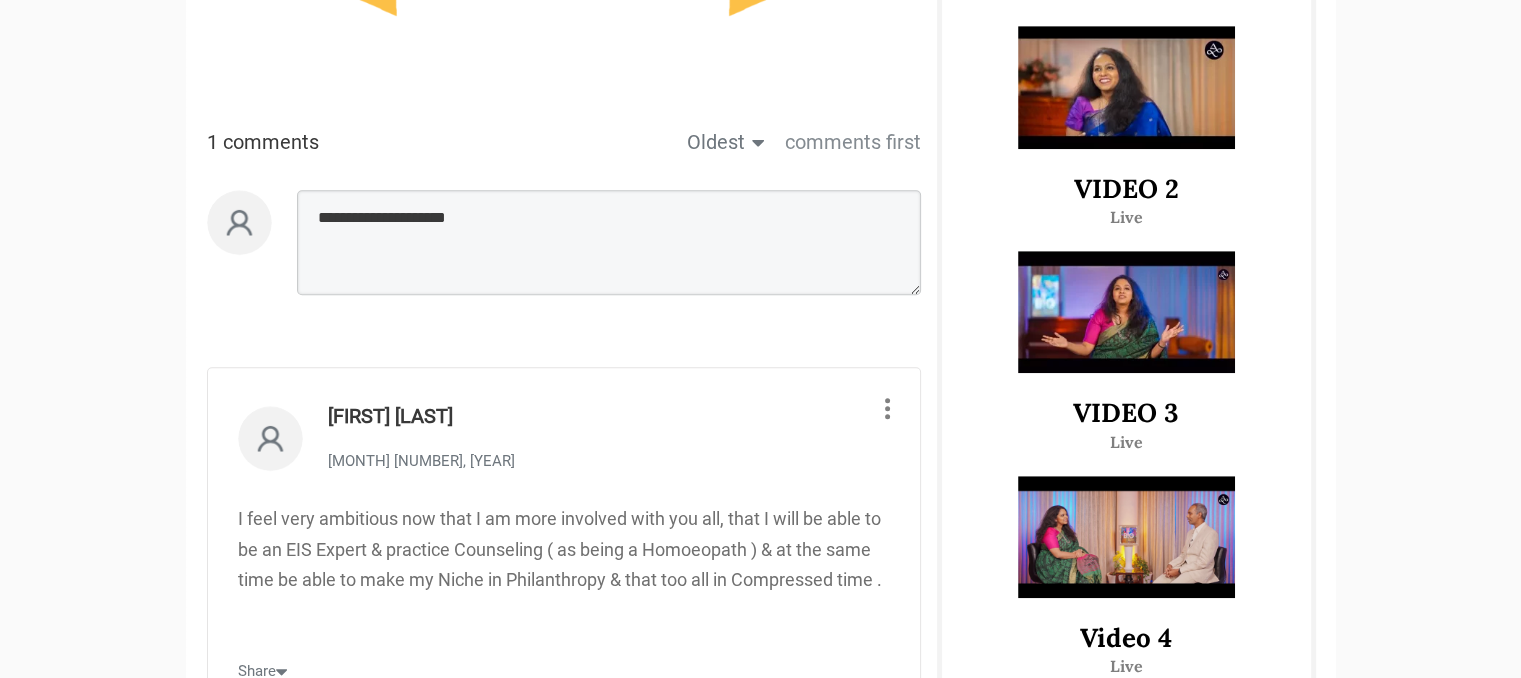 click at bounding box center (1126, 537) 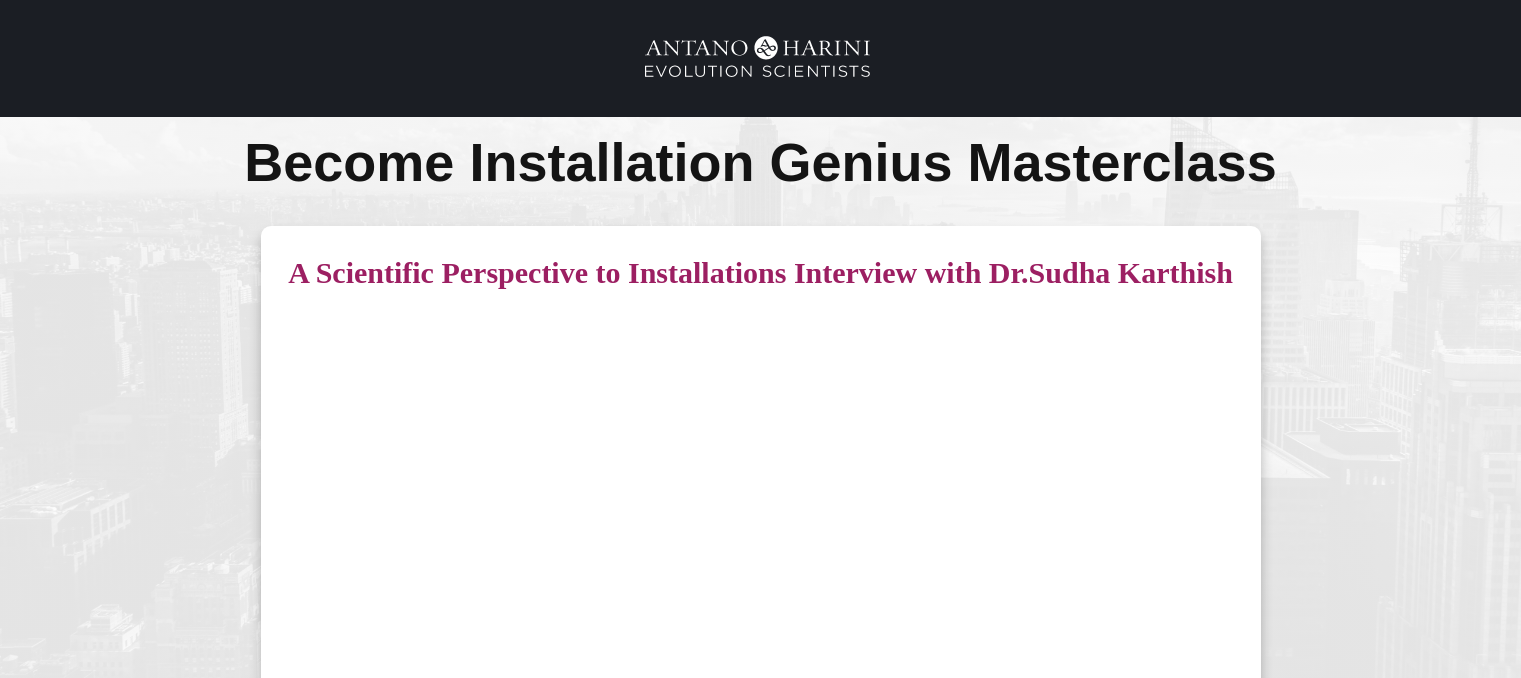 scroll, scrollTop: 119, scrollLeft: 0, axis: vertical 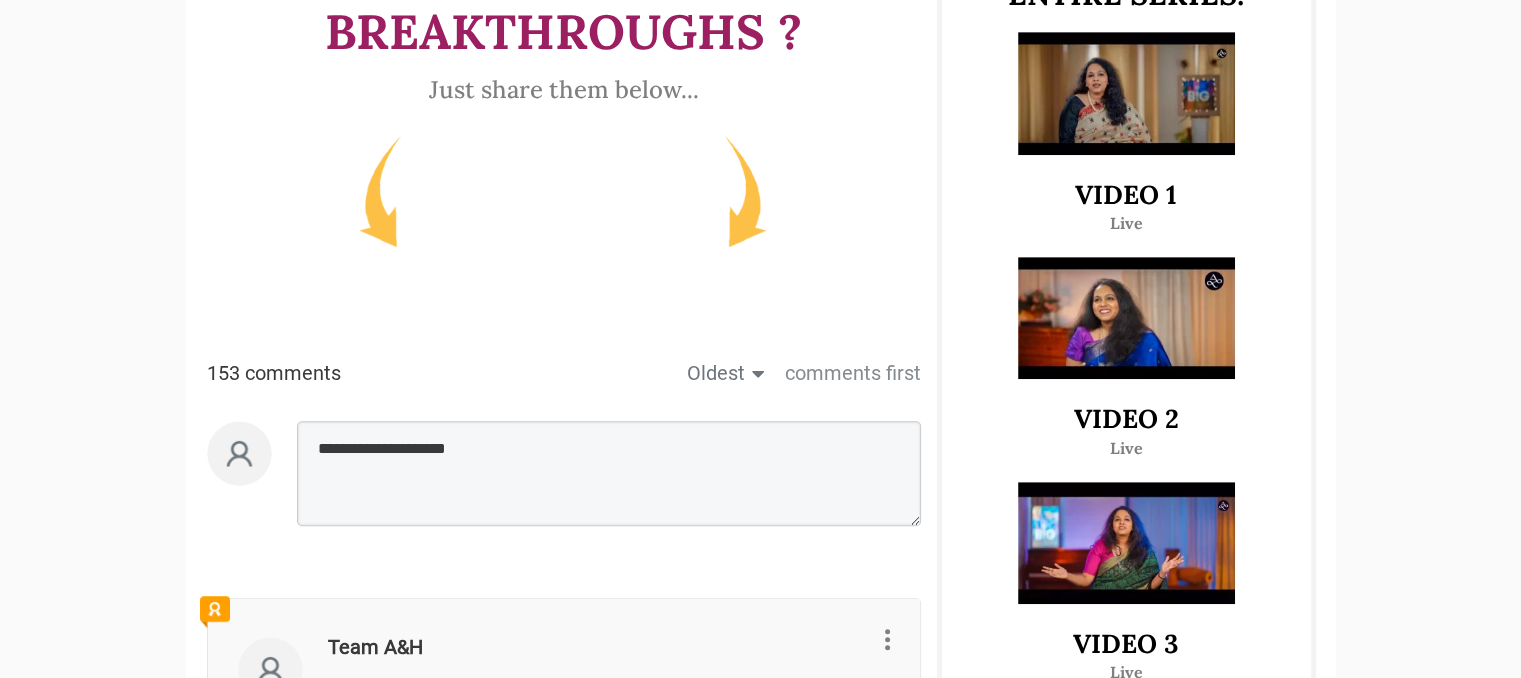 click at bounding box center (1126, 318) 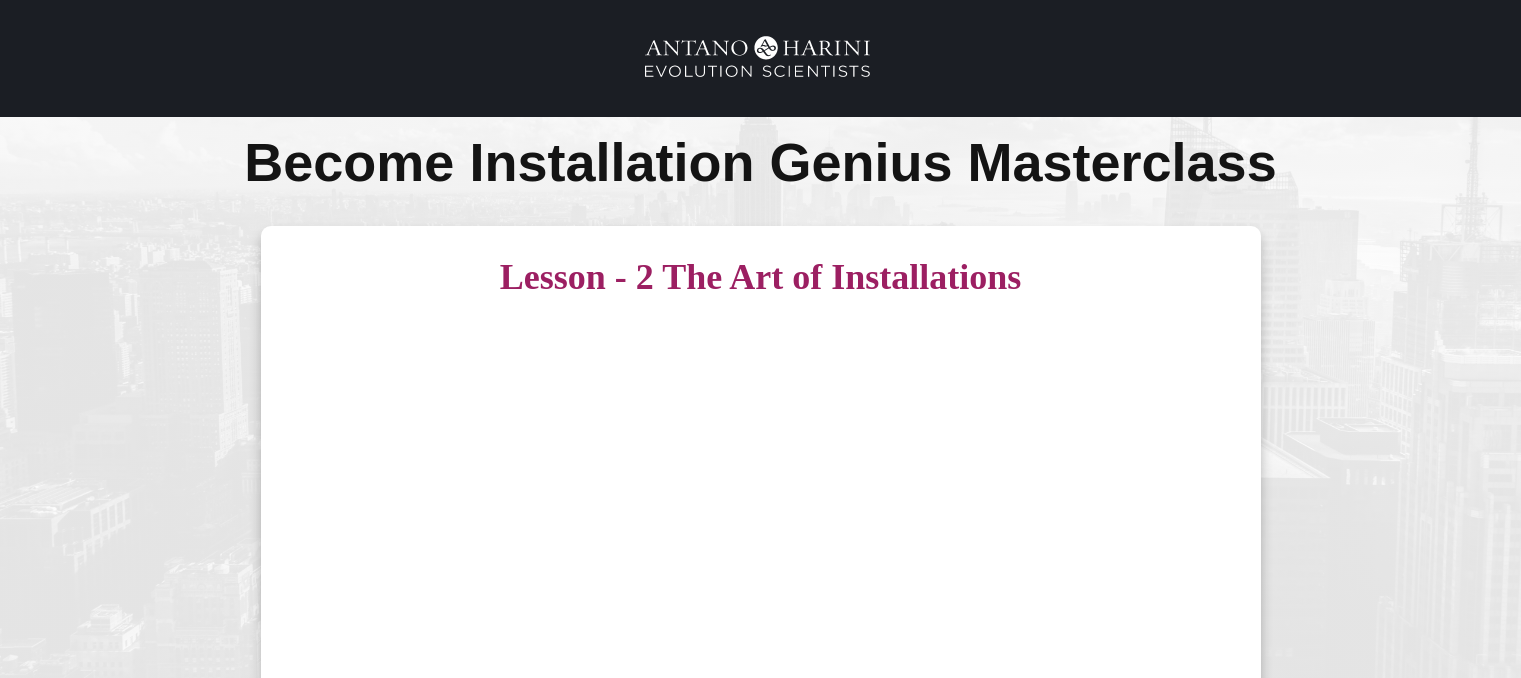 scroll, scrollTop: 0, scrollLeft: 0, axis: both 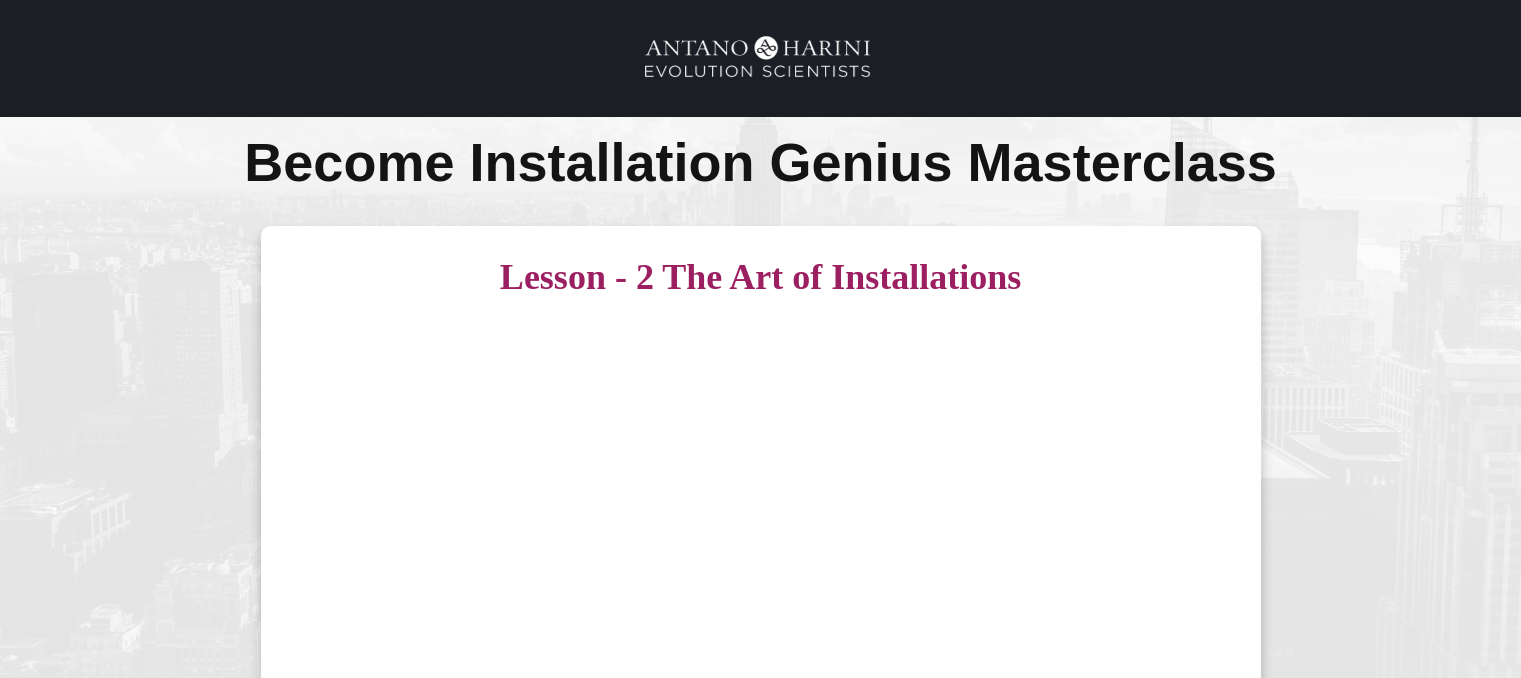 click at bounding box center [761, 594] 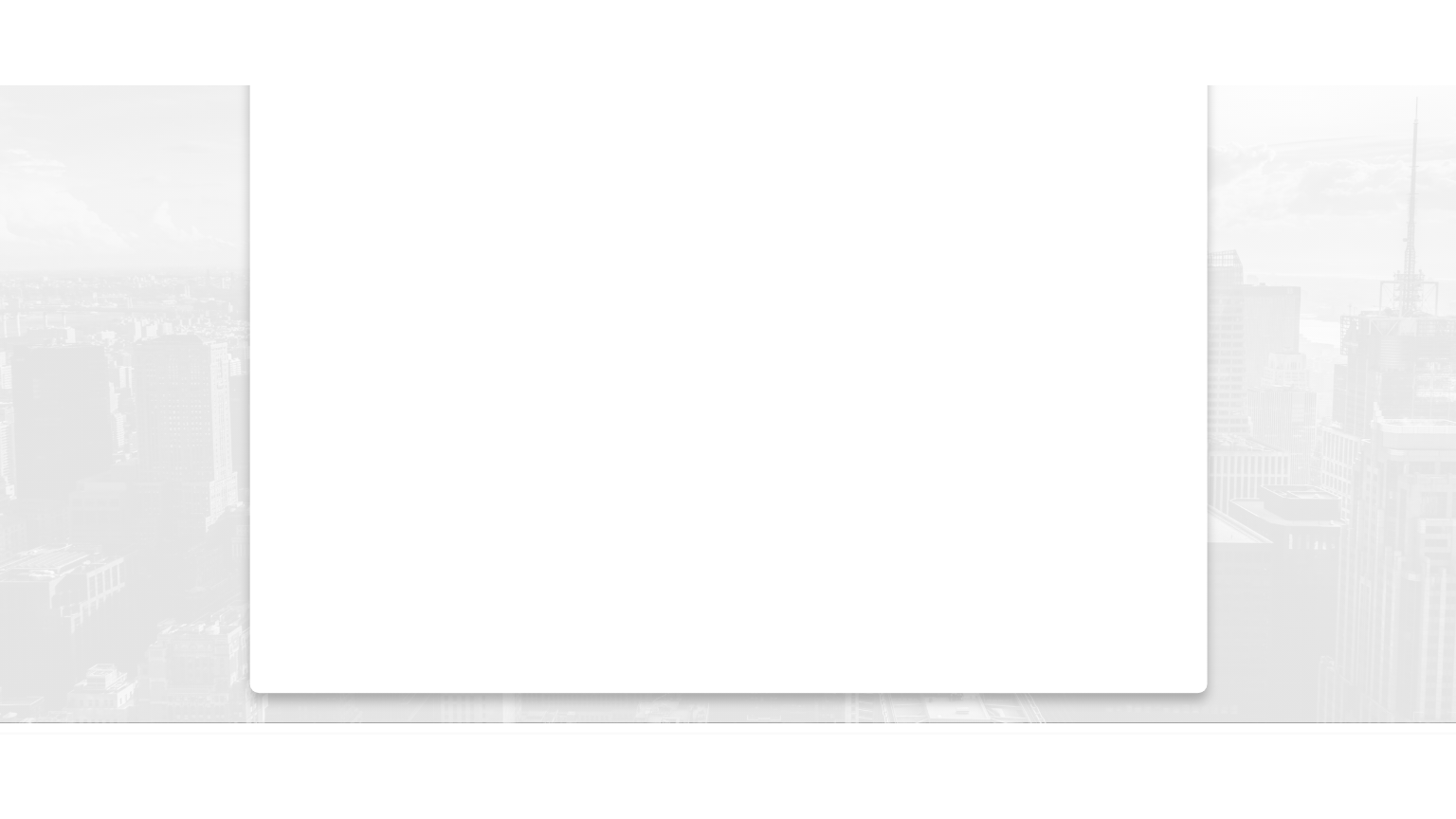 scroll, scrollTop: 303, scrollLeft: 0, axis: vertical 